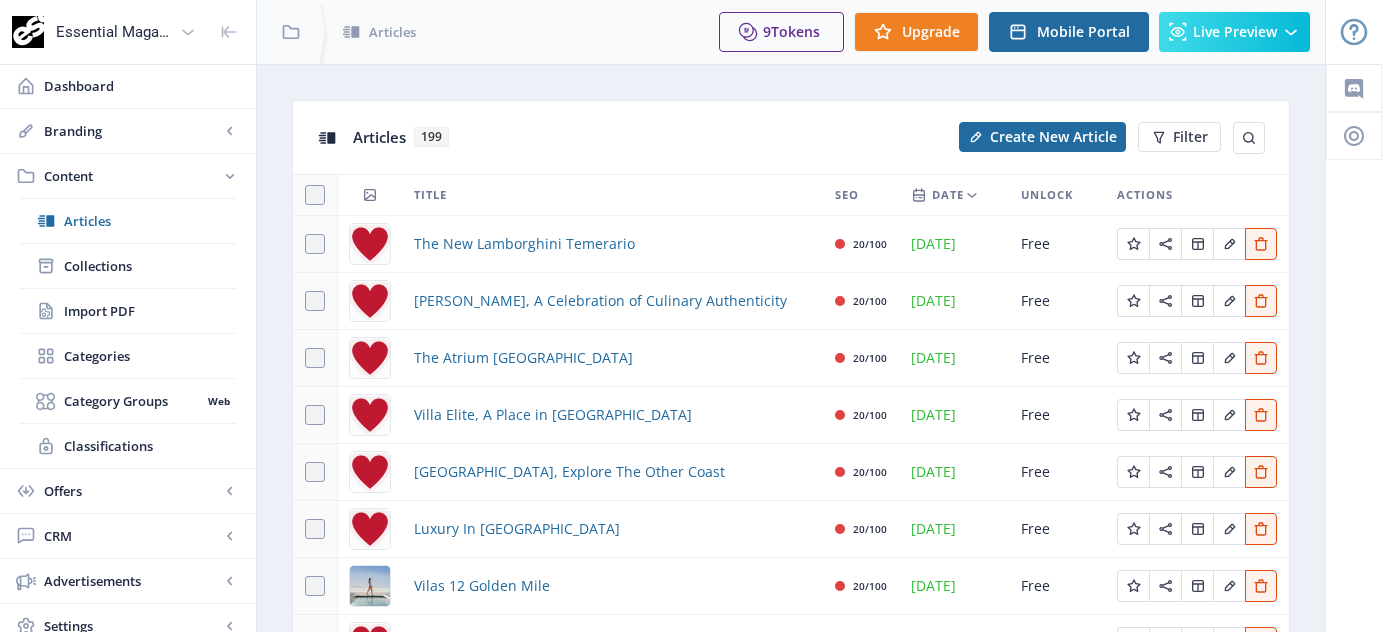scroll, scrollTop: 0, scrollLeft: 0, axis: both 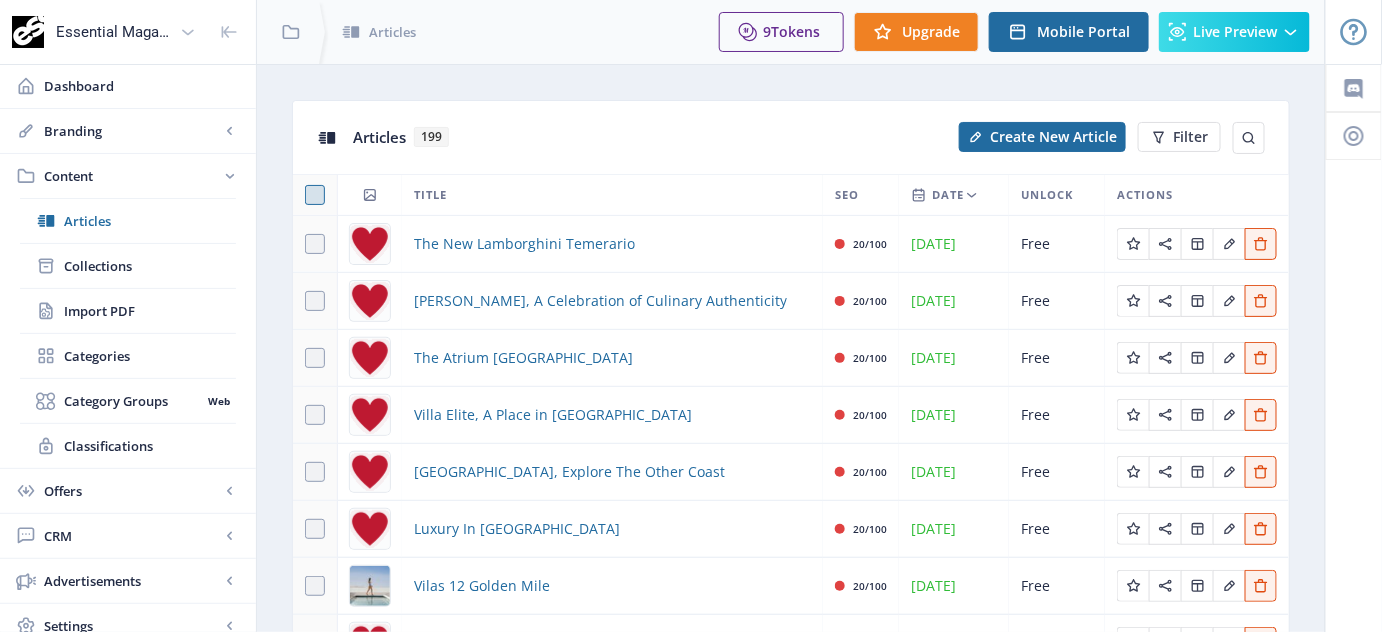 click 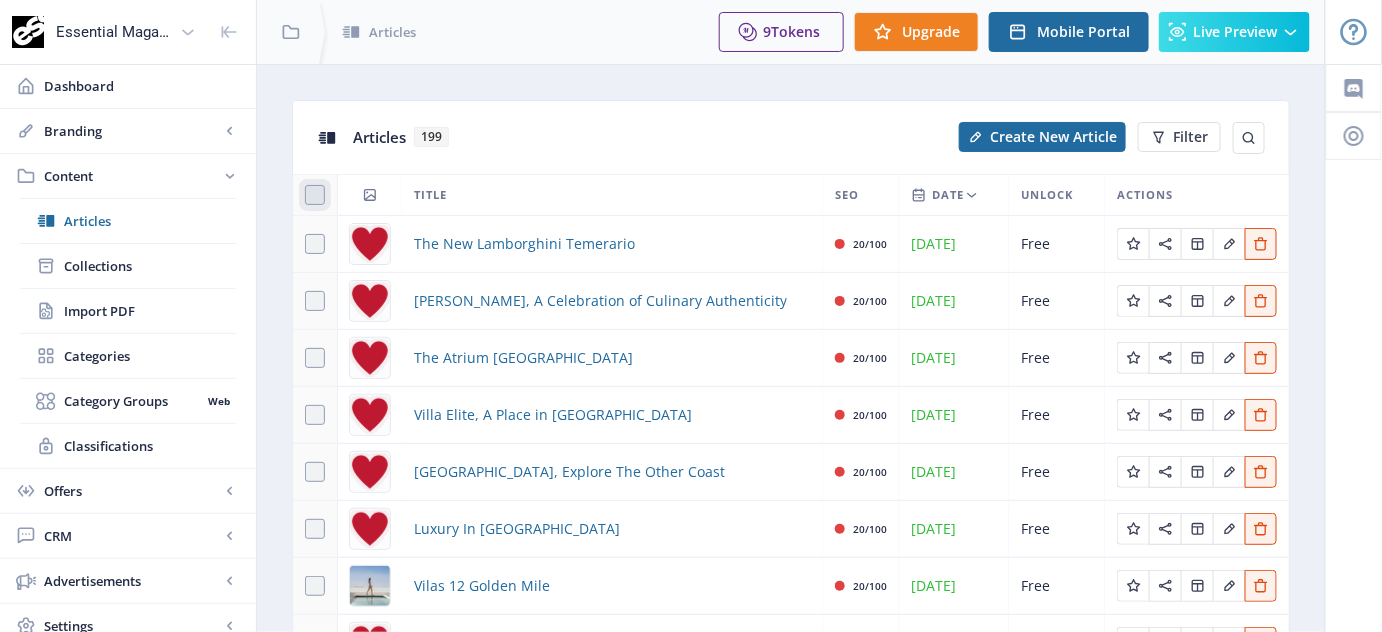 click 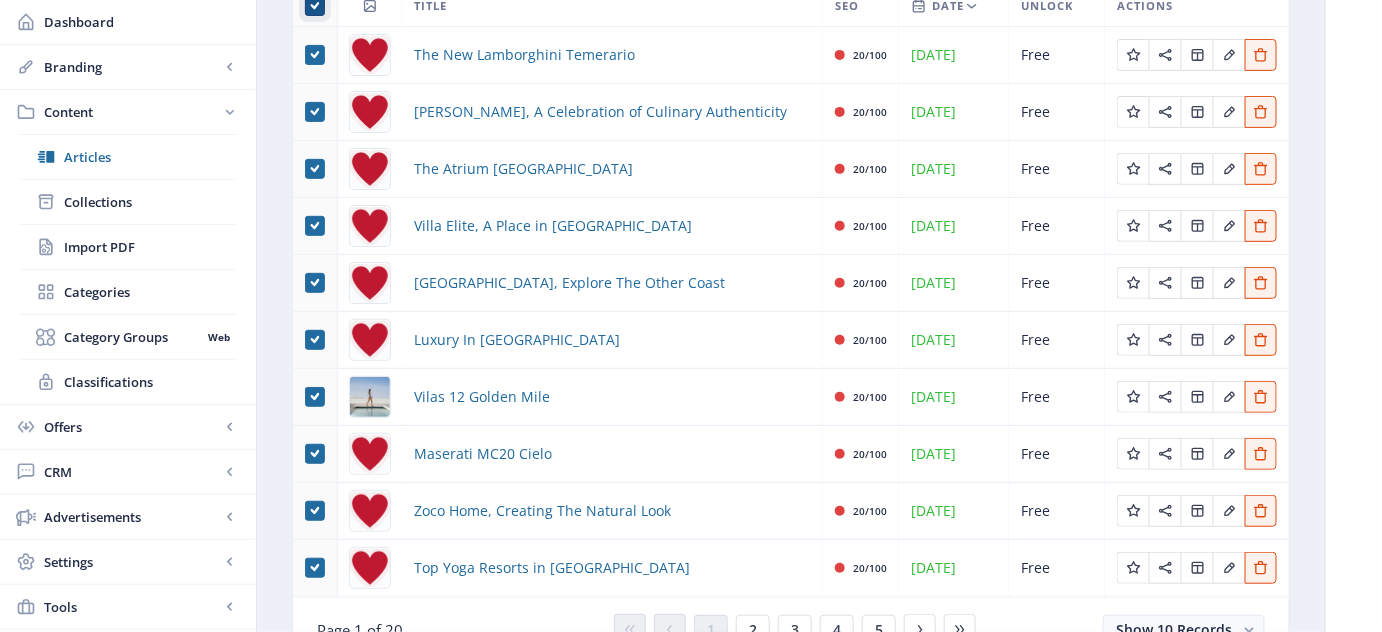scroll, scrollTop: 285, scrollLeft: 0, axis: vertical 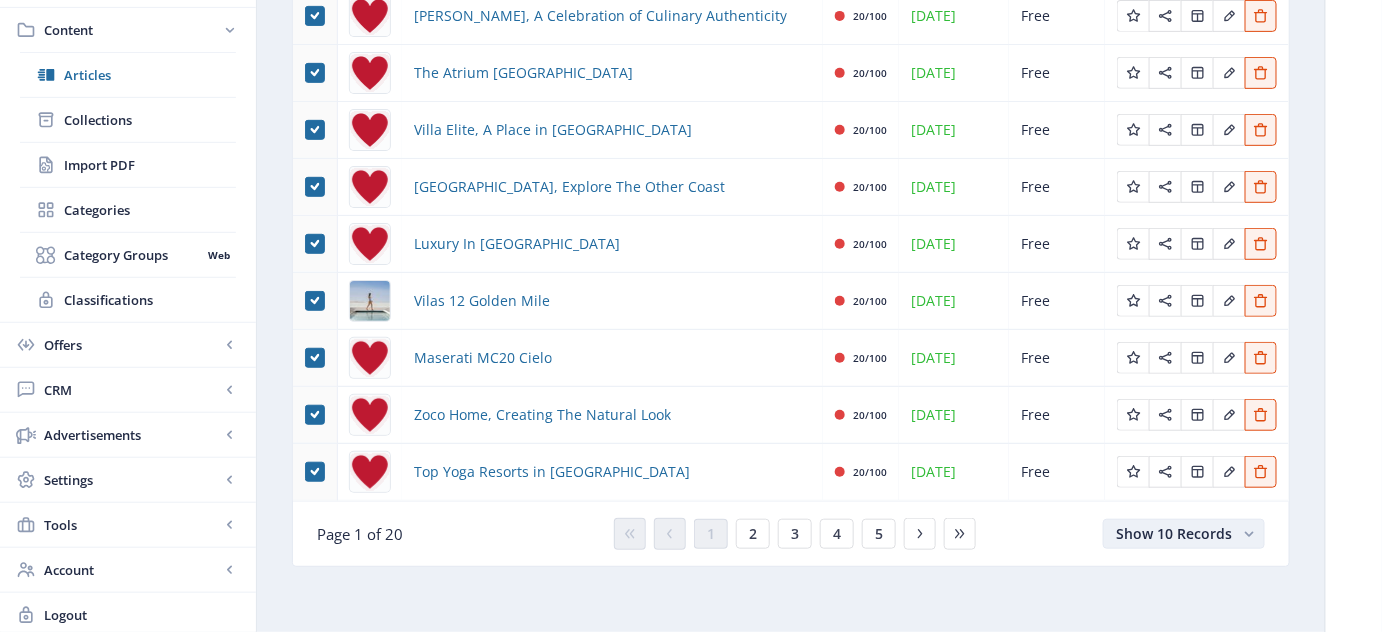 click on "Show 10 Records" 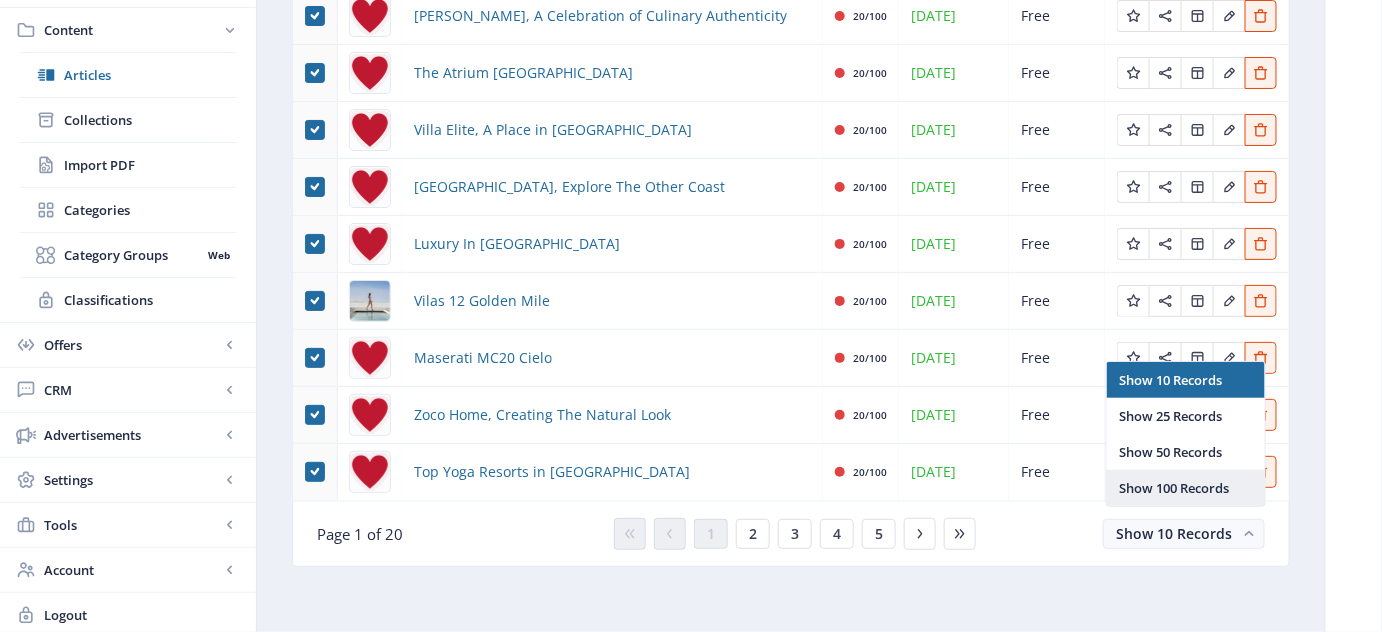 click on "Show 100 Records" at bounding box center [1185, 488] 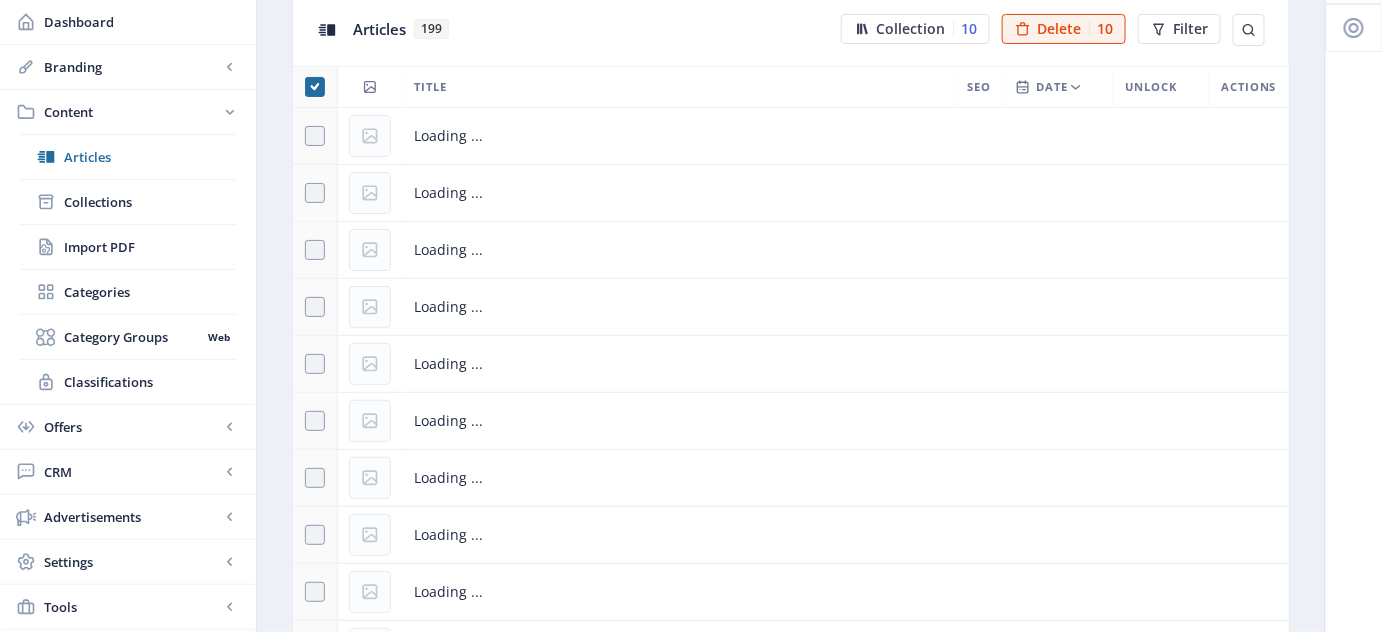scroll, scrollTop: 0, scrollLeft: 0, axis: both 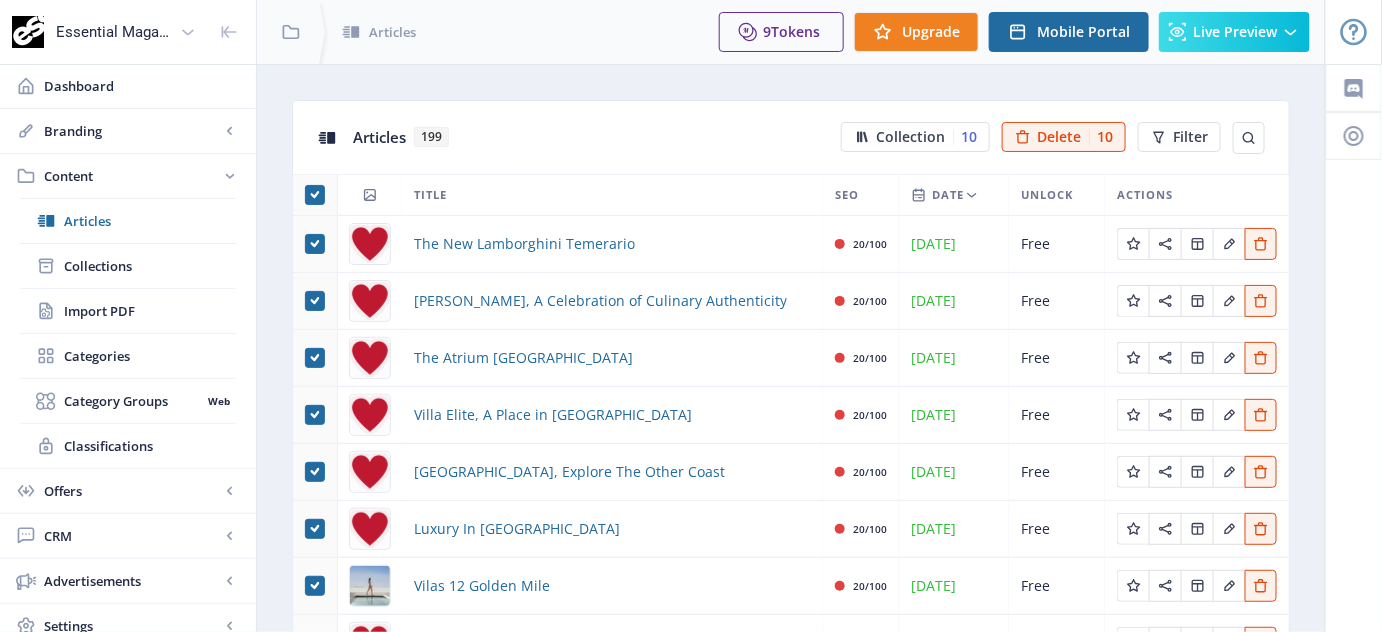 click on "Articles 199 Collection 10 Delete 10 Filter" 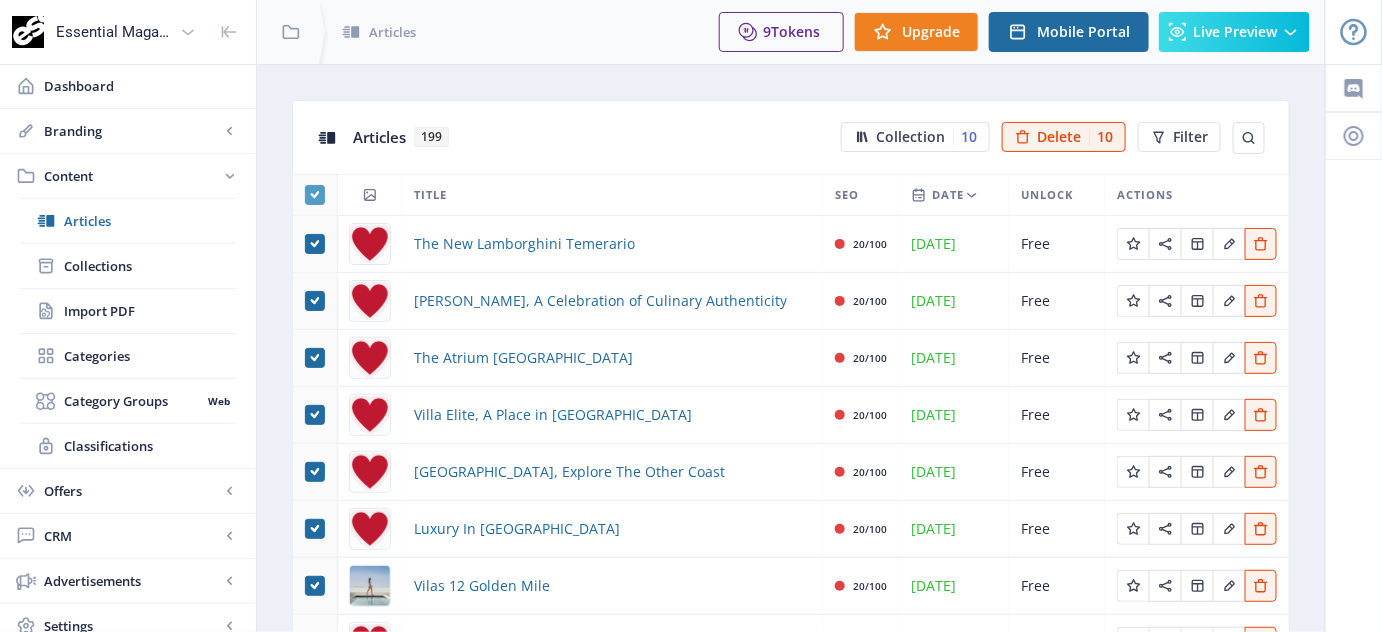 click 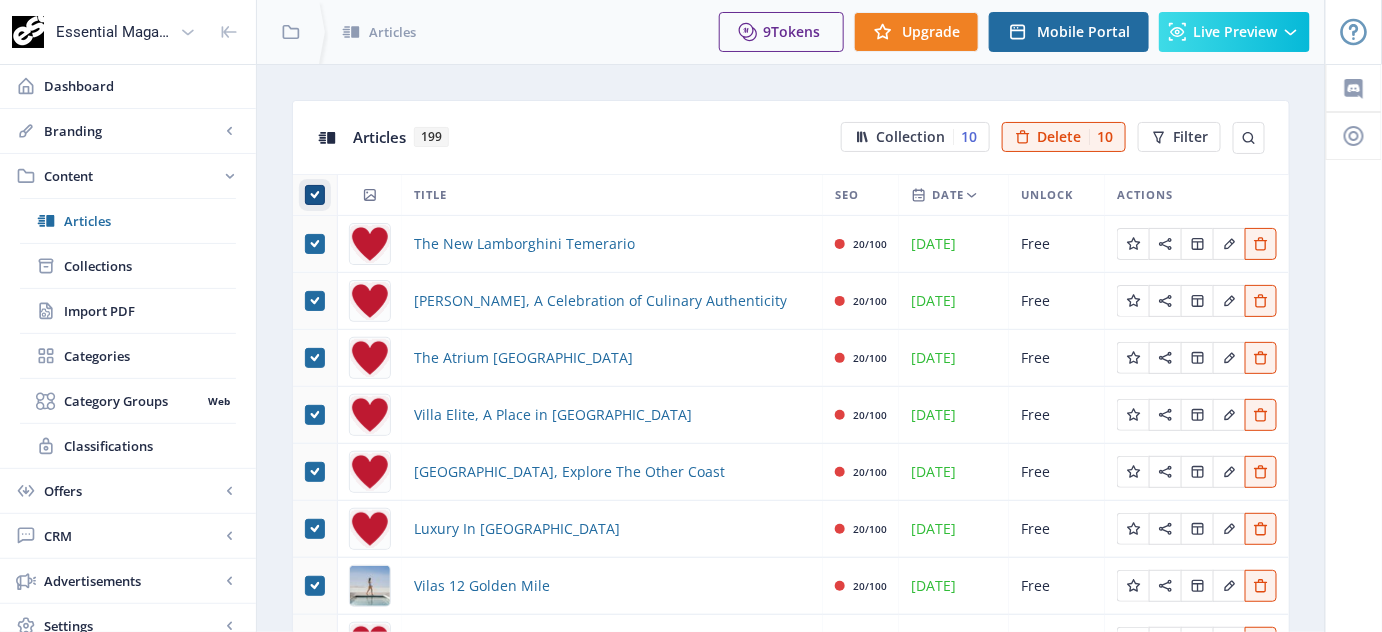 click 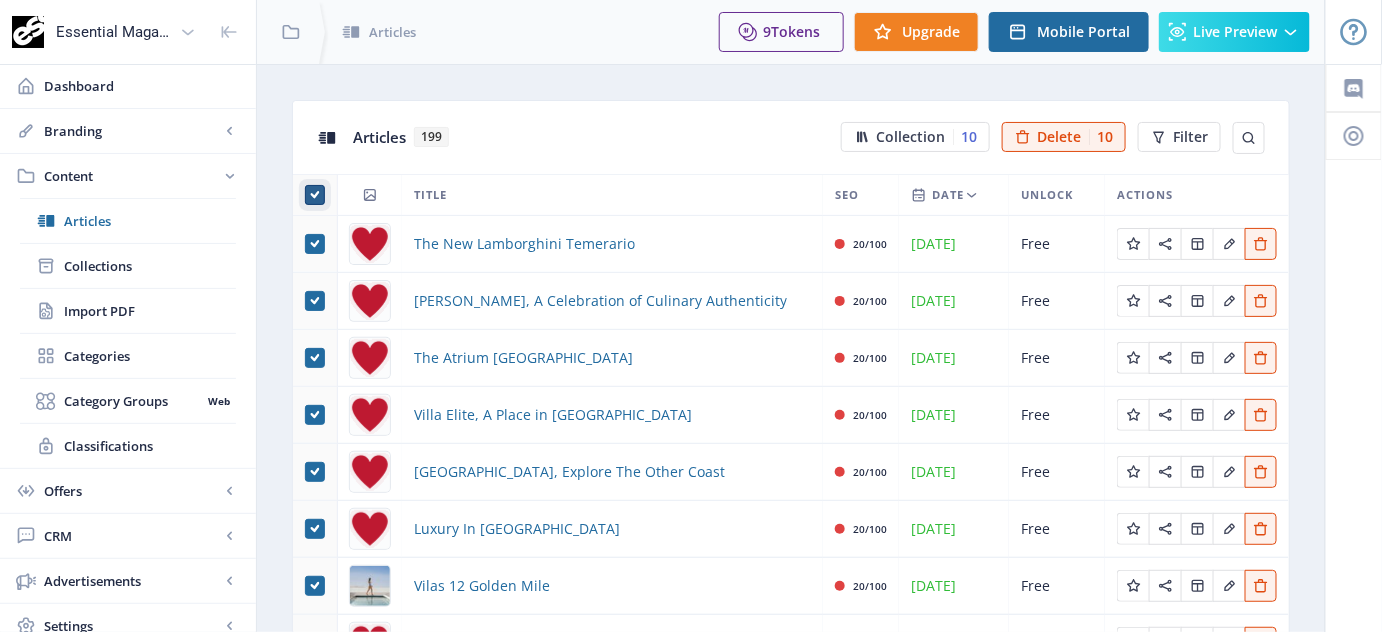 checkbox on "false" 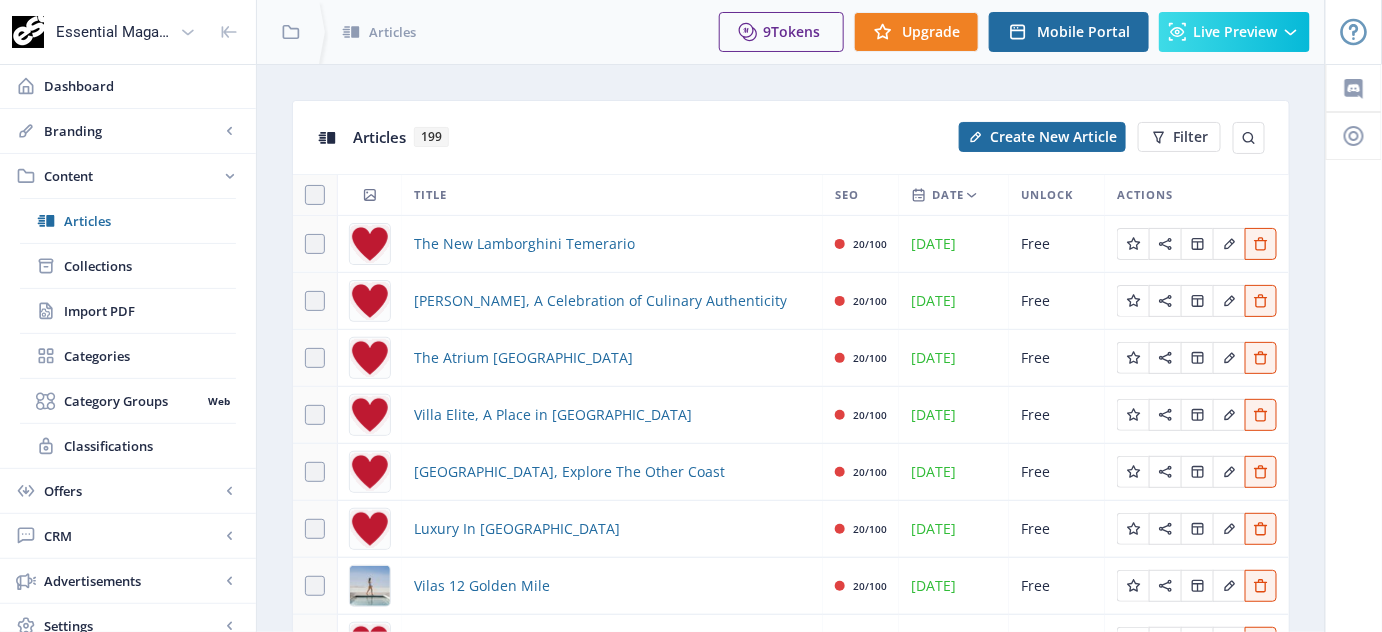 click on "Articles Collections Import PDF Categories Category Groups Web Classifications" at bounding box center (128, 333) 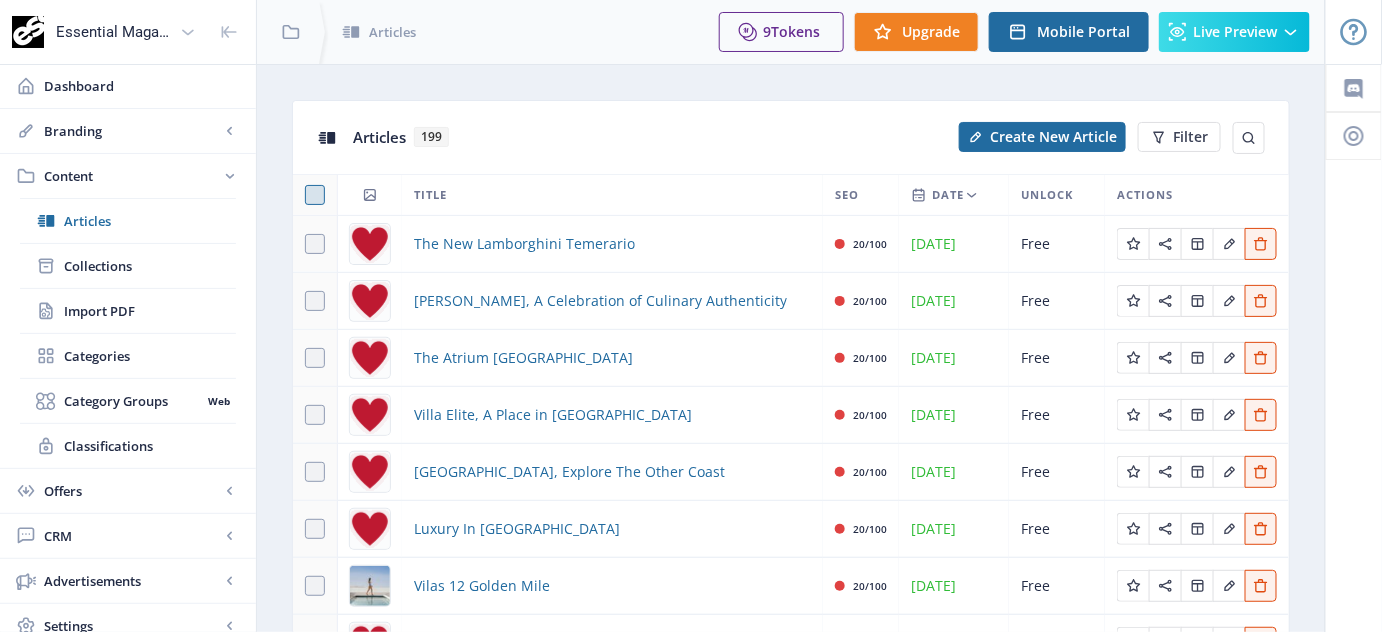 click 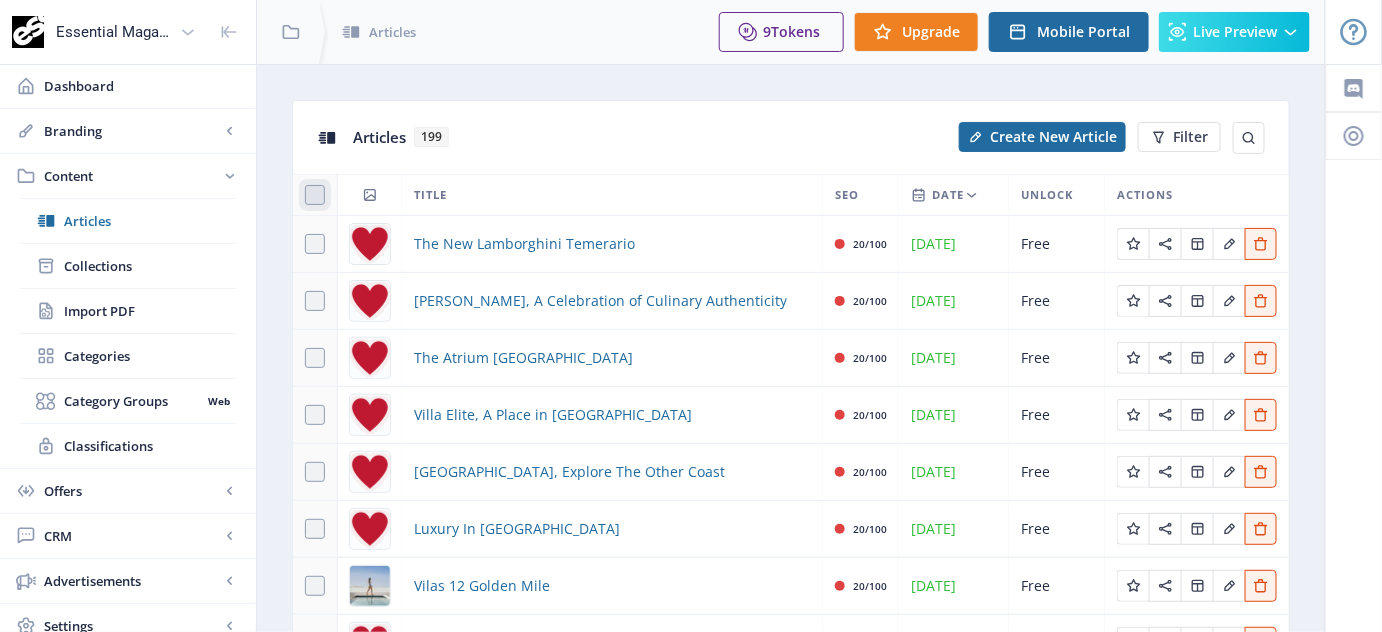 click 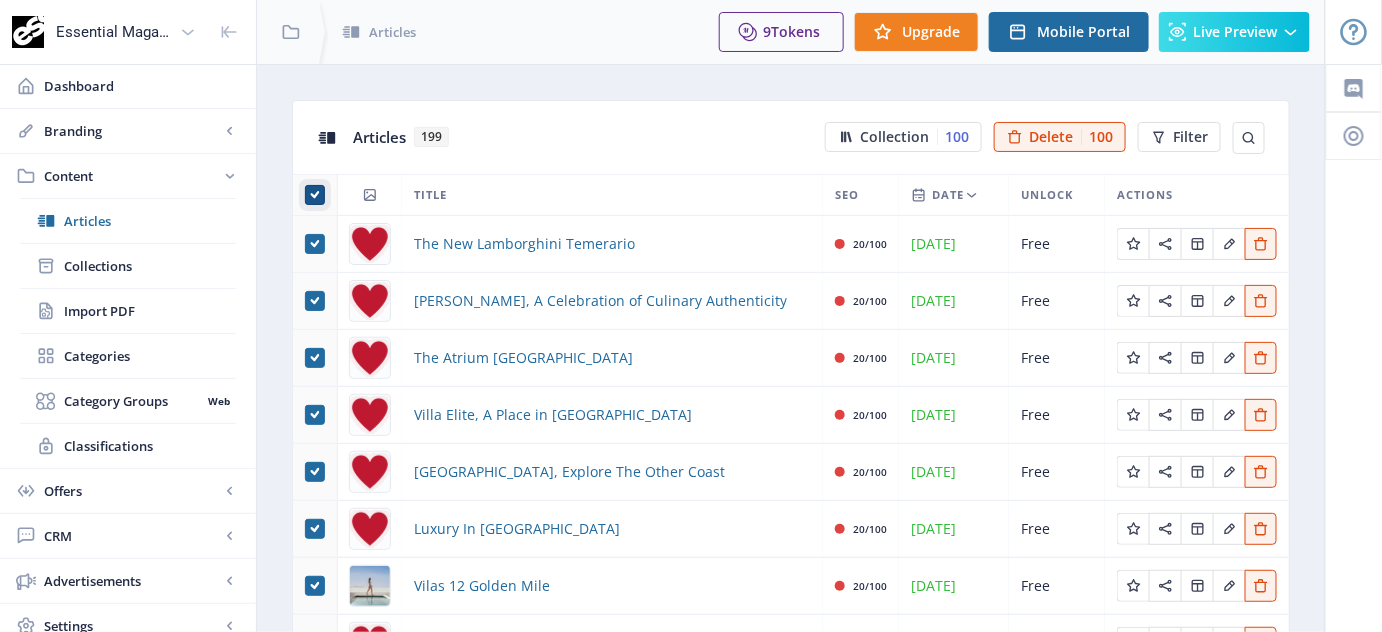 checkbox on "true" 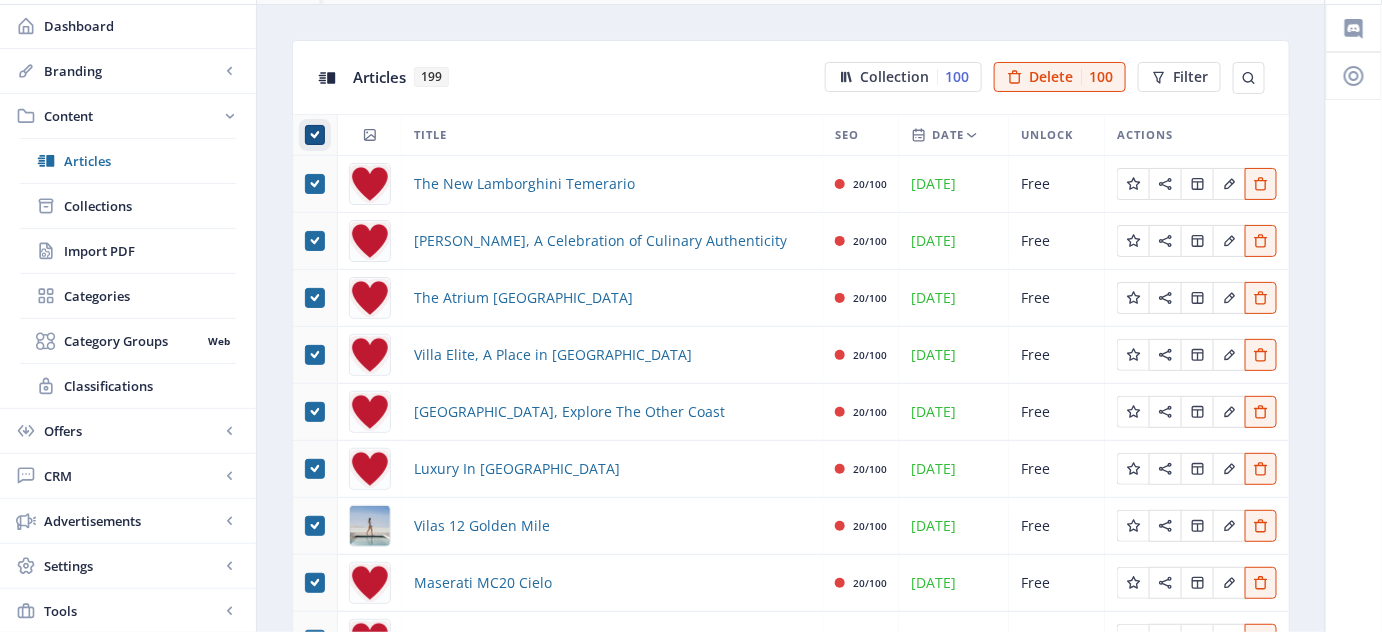scroll, scrollTop: 0, scrollLeft: 0, axis: both 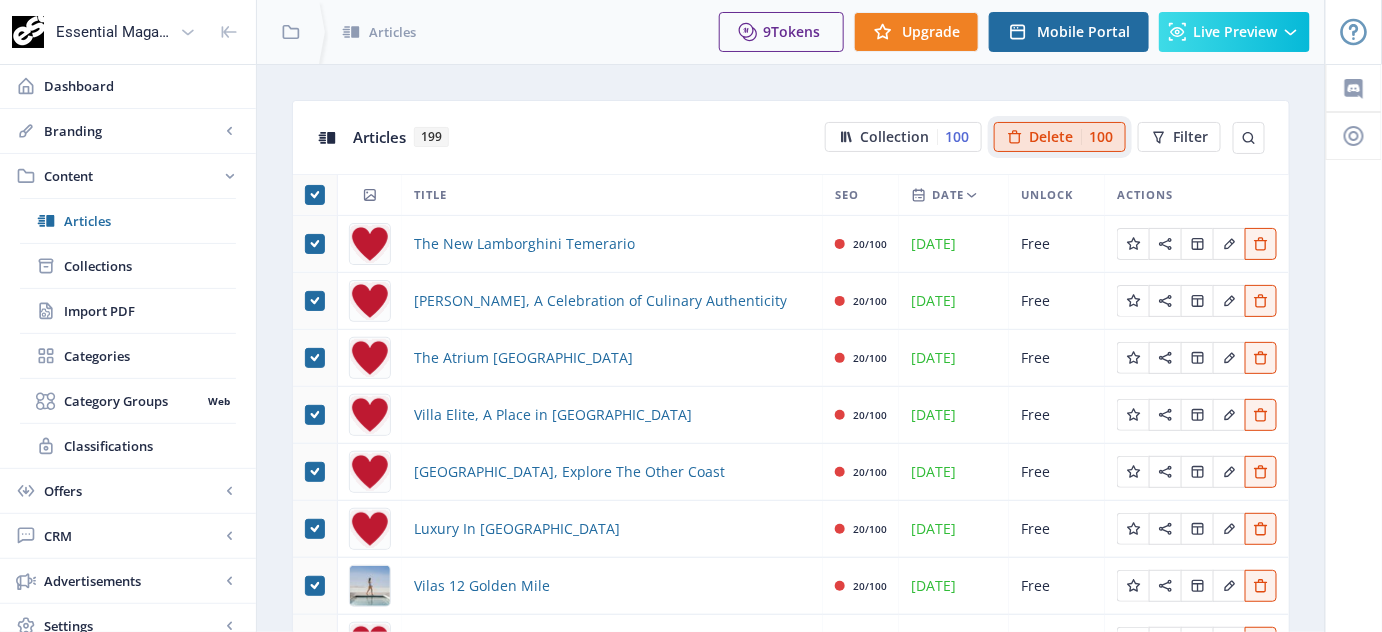 click on "Delete" 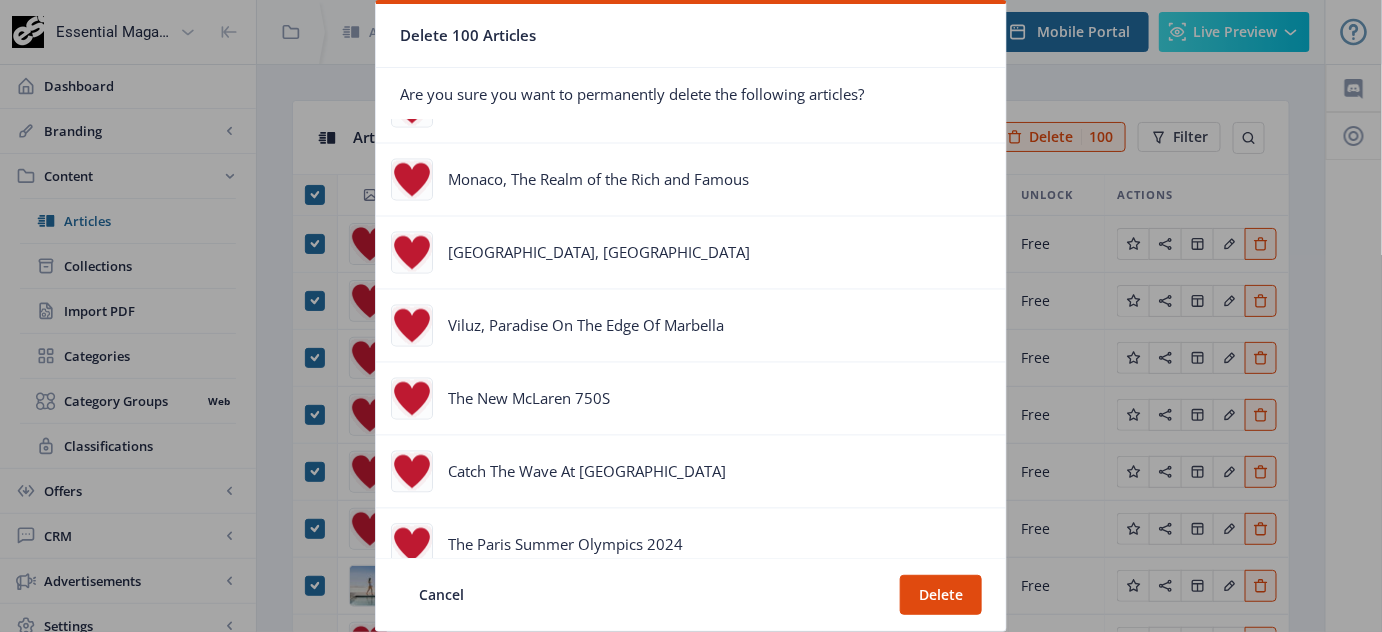 scroll, scrollTop: 1454, scrollLeft: 0, axis: vertical 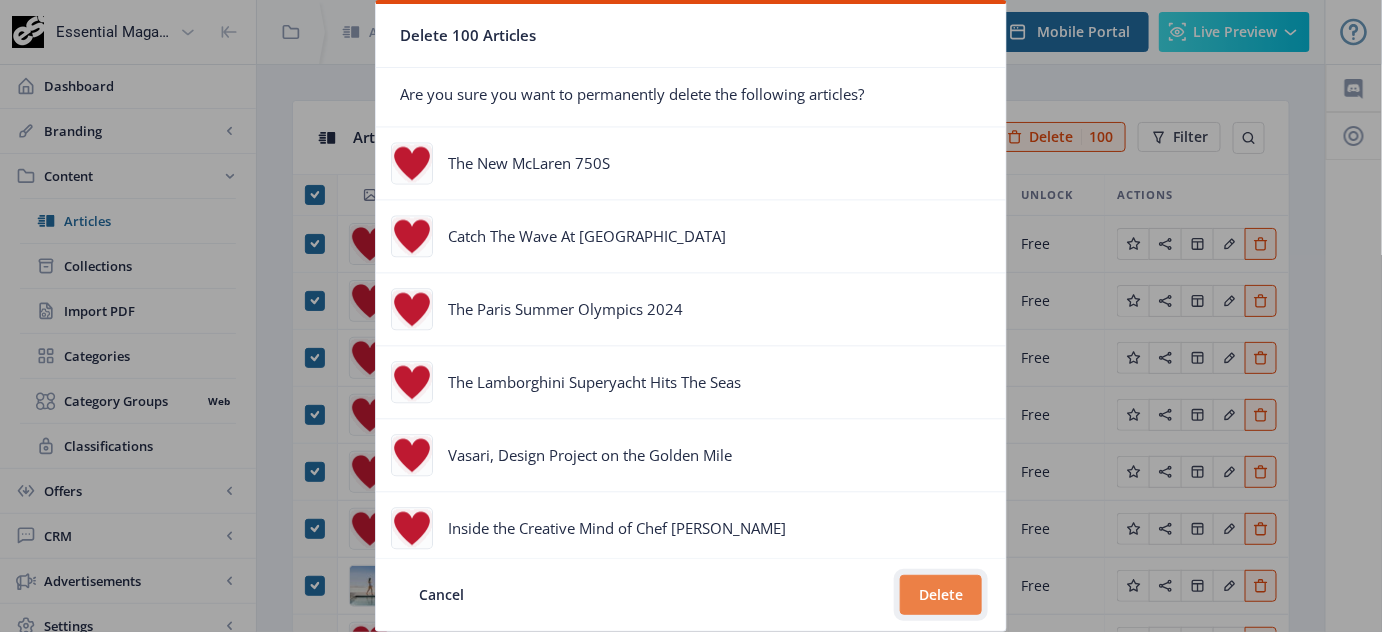 click on "Delete" 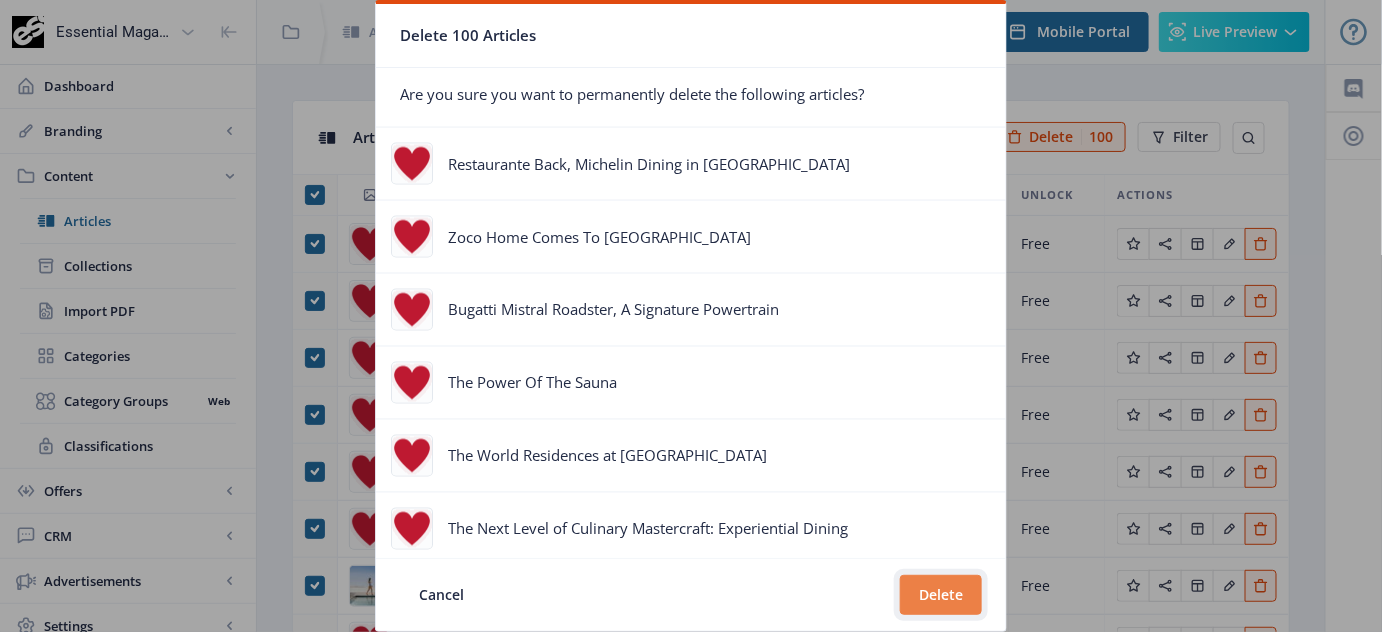 scroll, scrollTop: 3727, scrollLeft: 0, axis: vertical 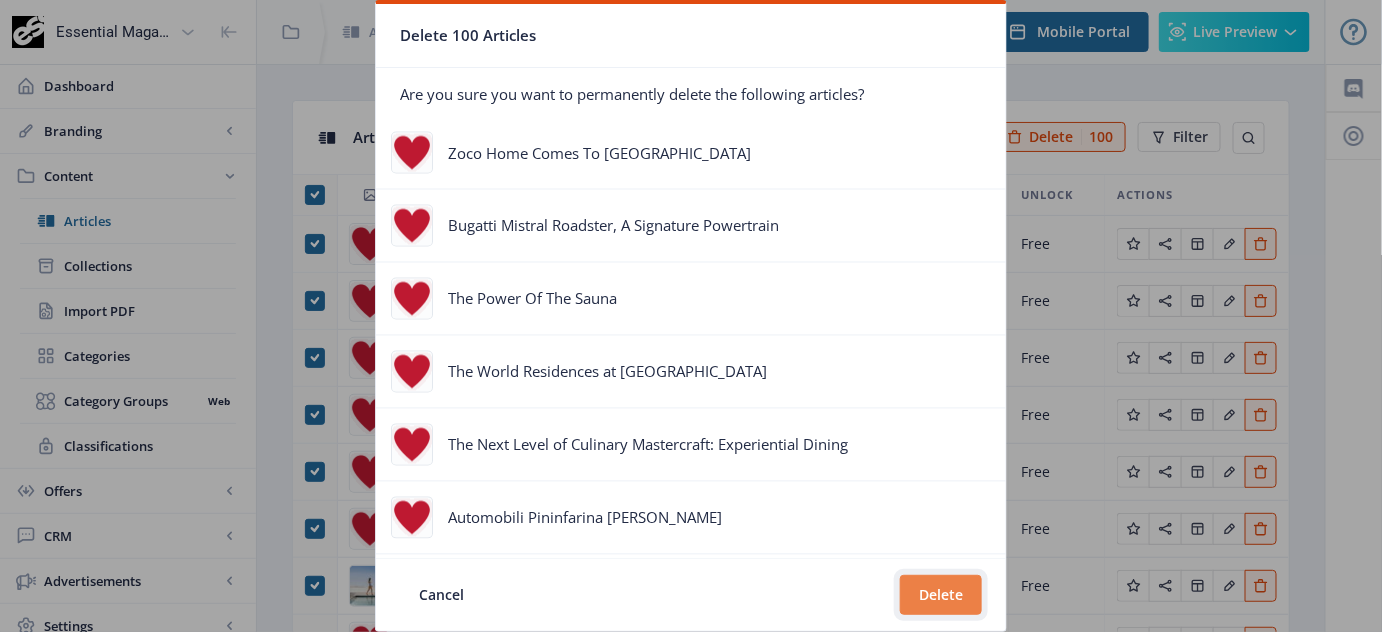 click on "Delete" 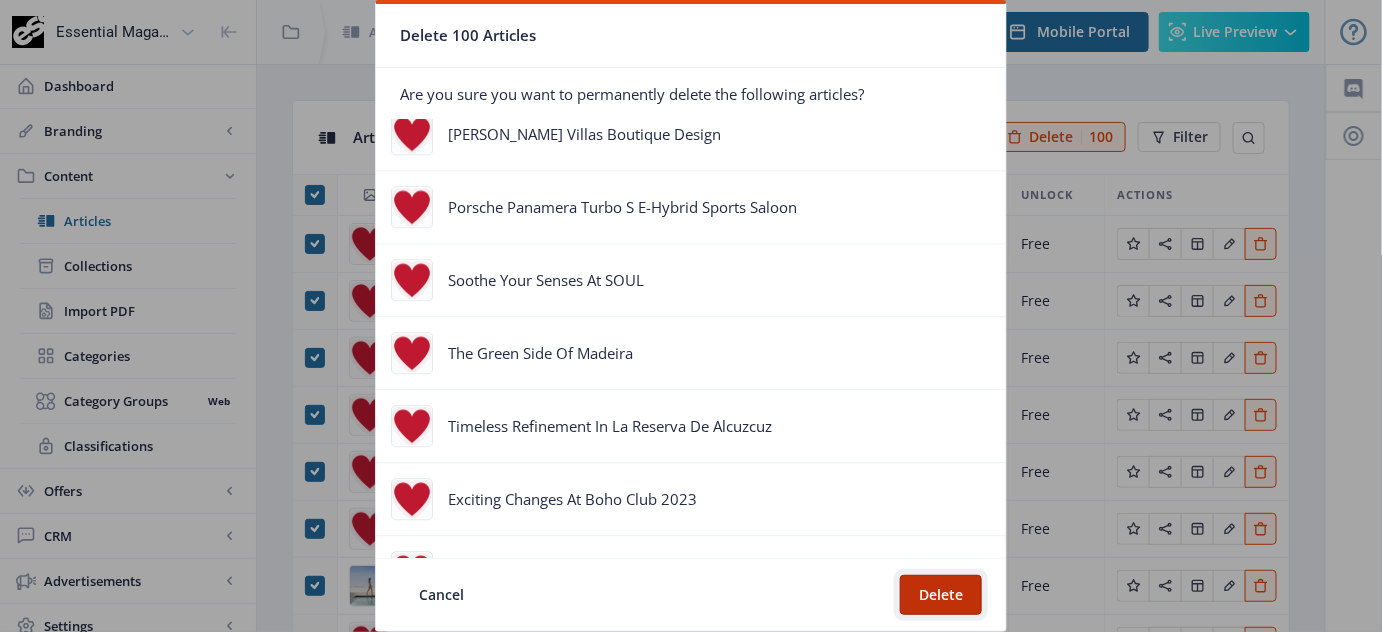 scroll, scrollTop: 6833, scrollLeft: 0, axis: vertical 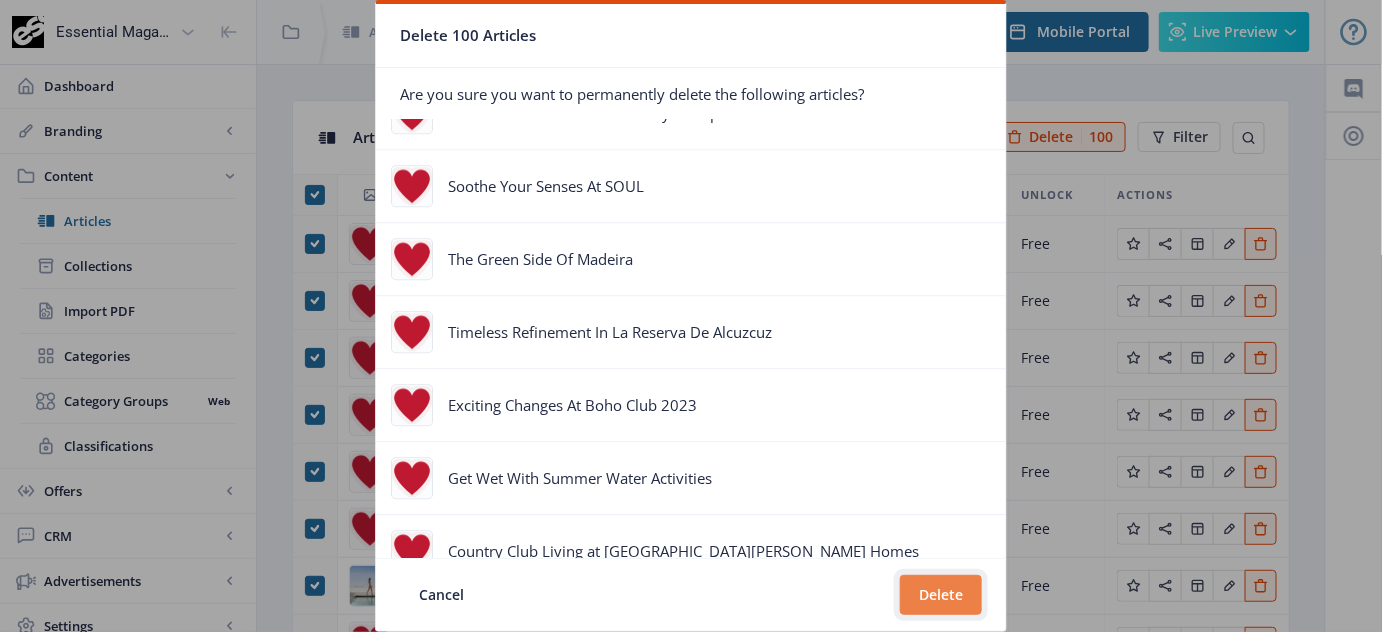 click on "Delete" 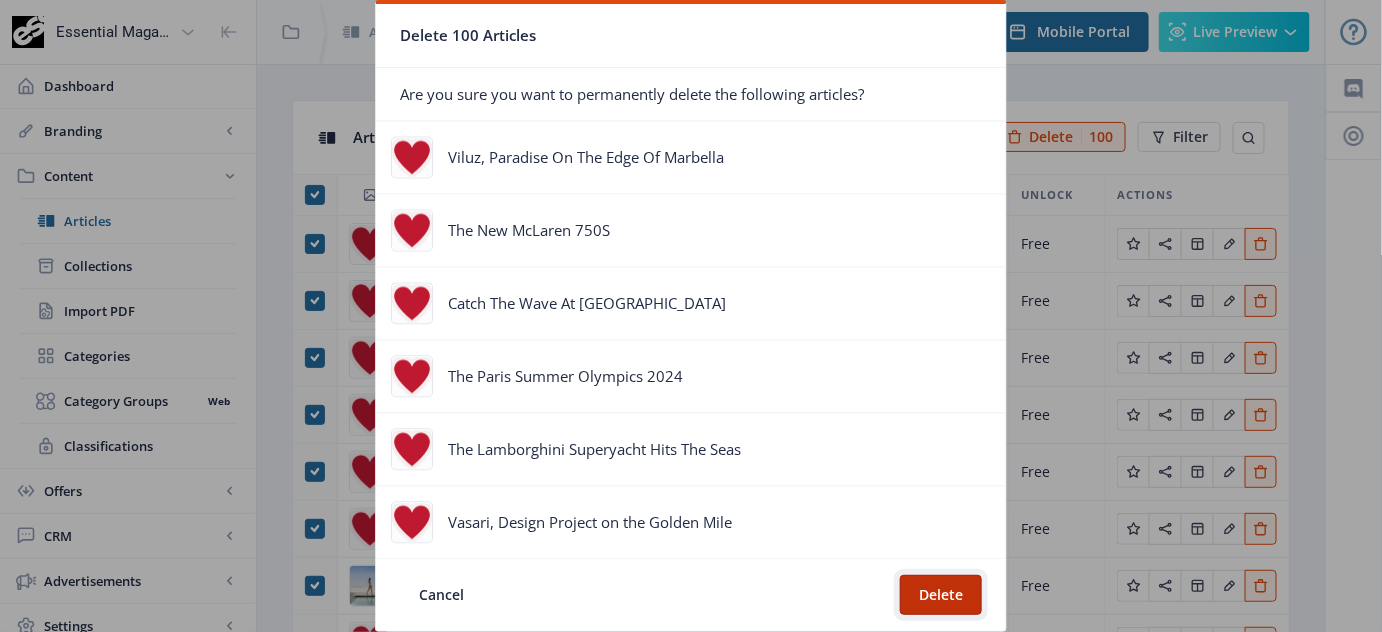 scroll, scrollTop: 1636, scrollLeft: 0, axis: vertical 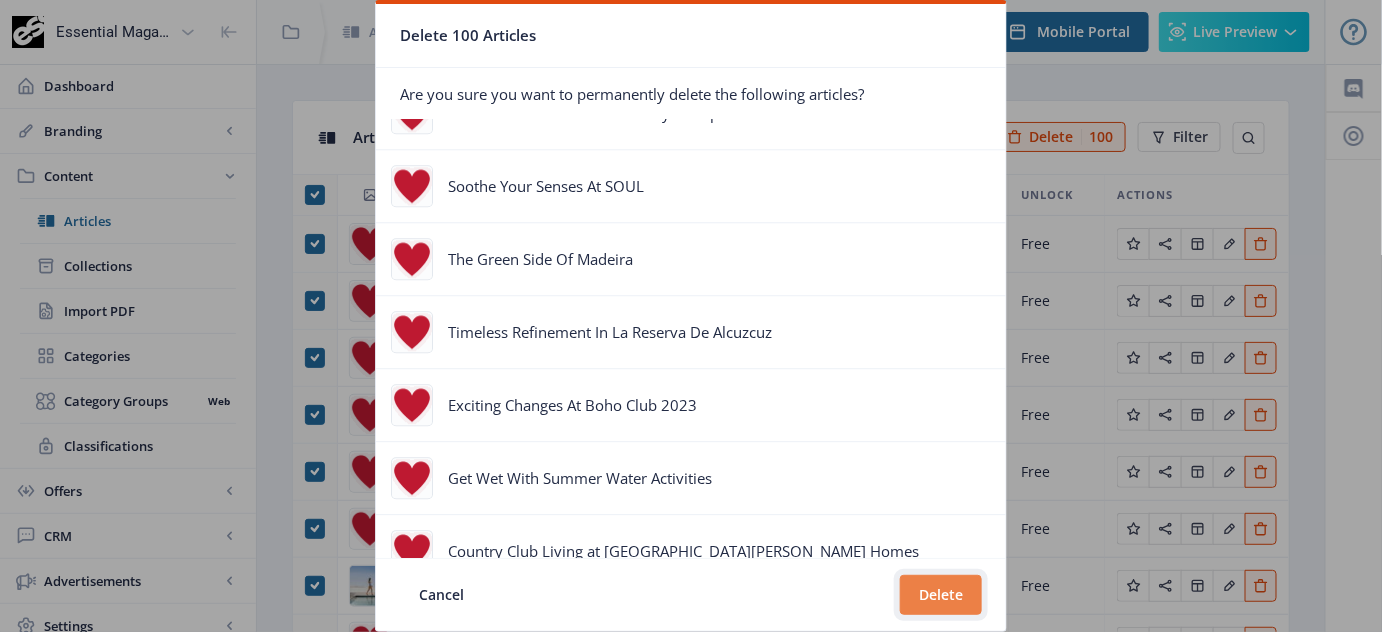 click on "Delete" 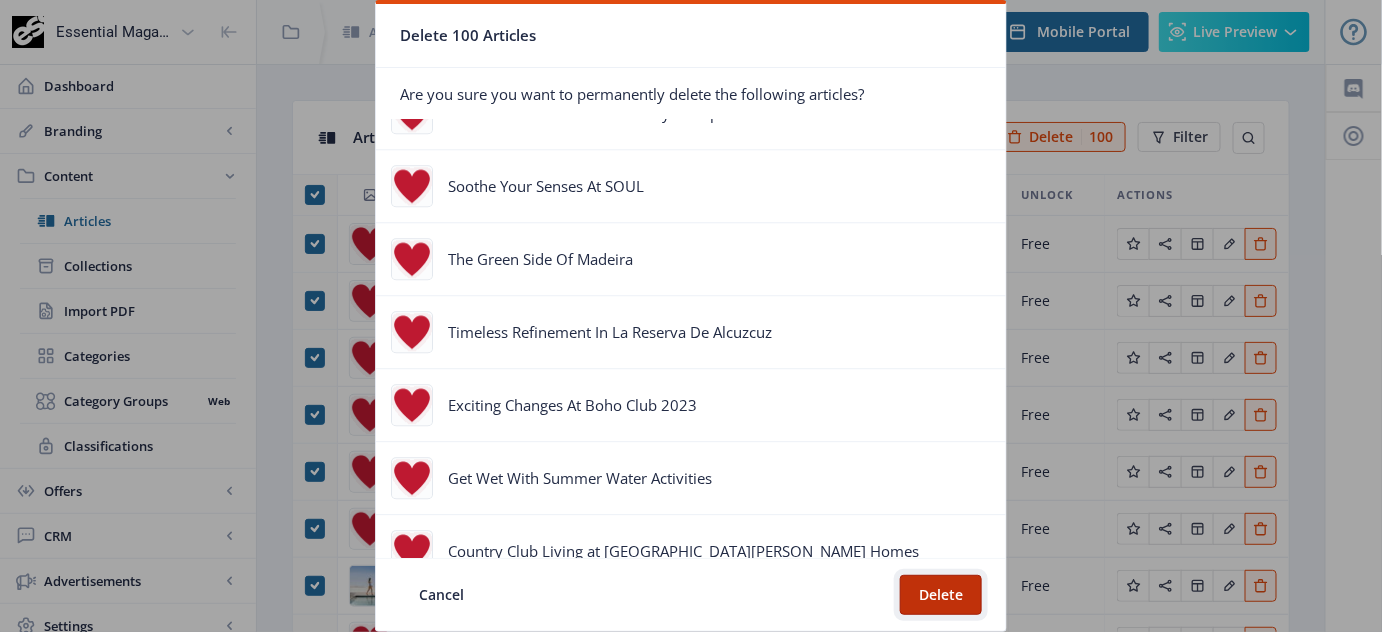 scroll, scrollTop: 6530, scrollLeft: 0, axis: vertical 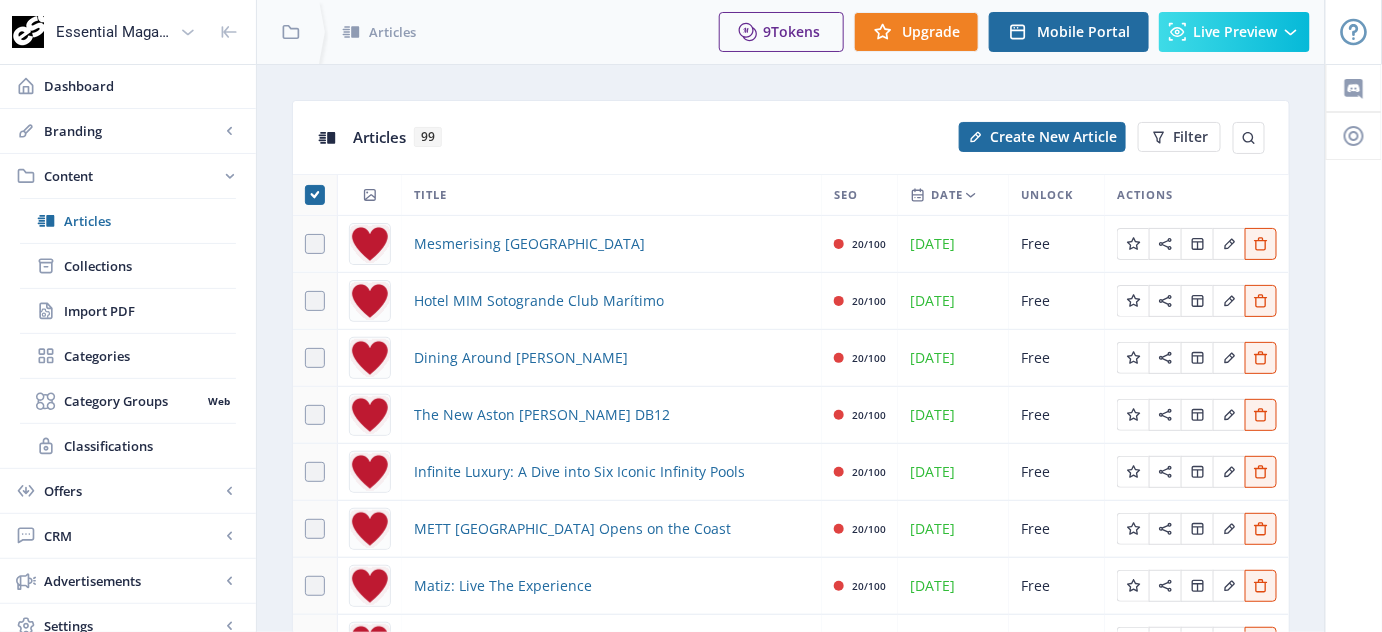 click 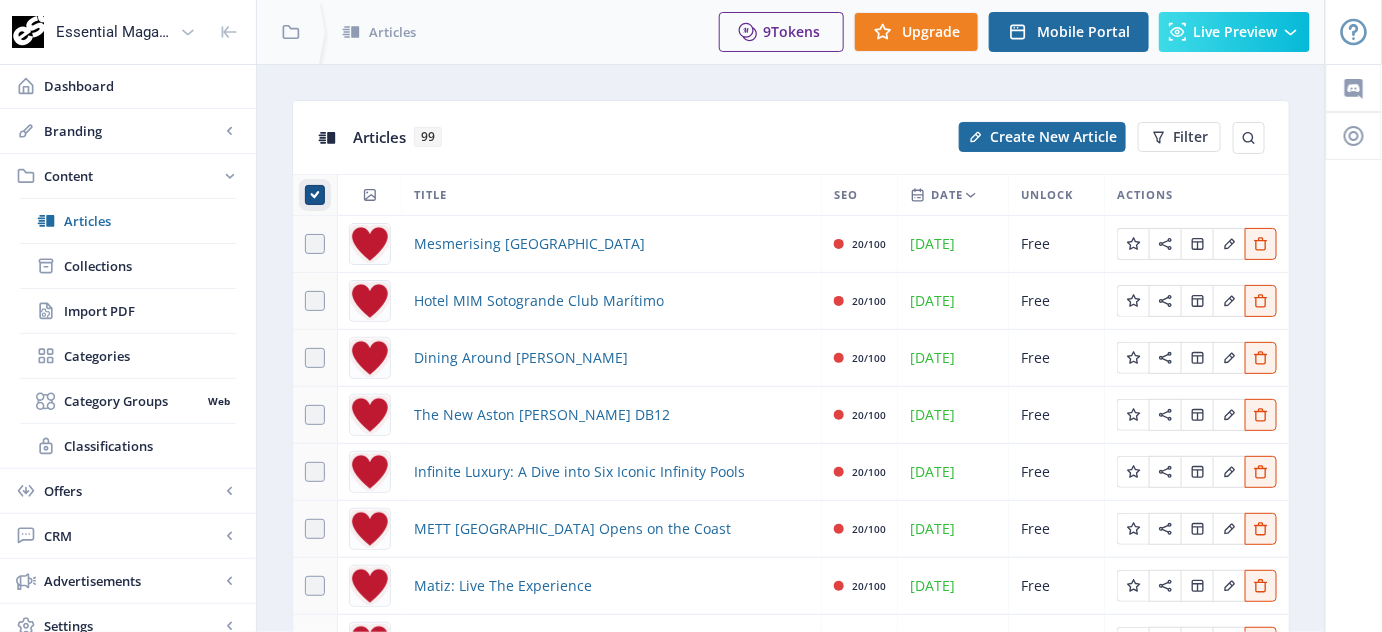 click 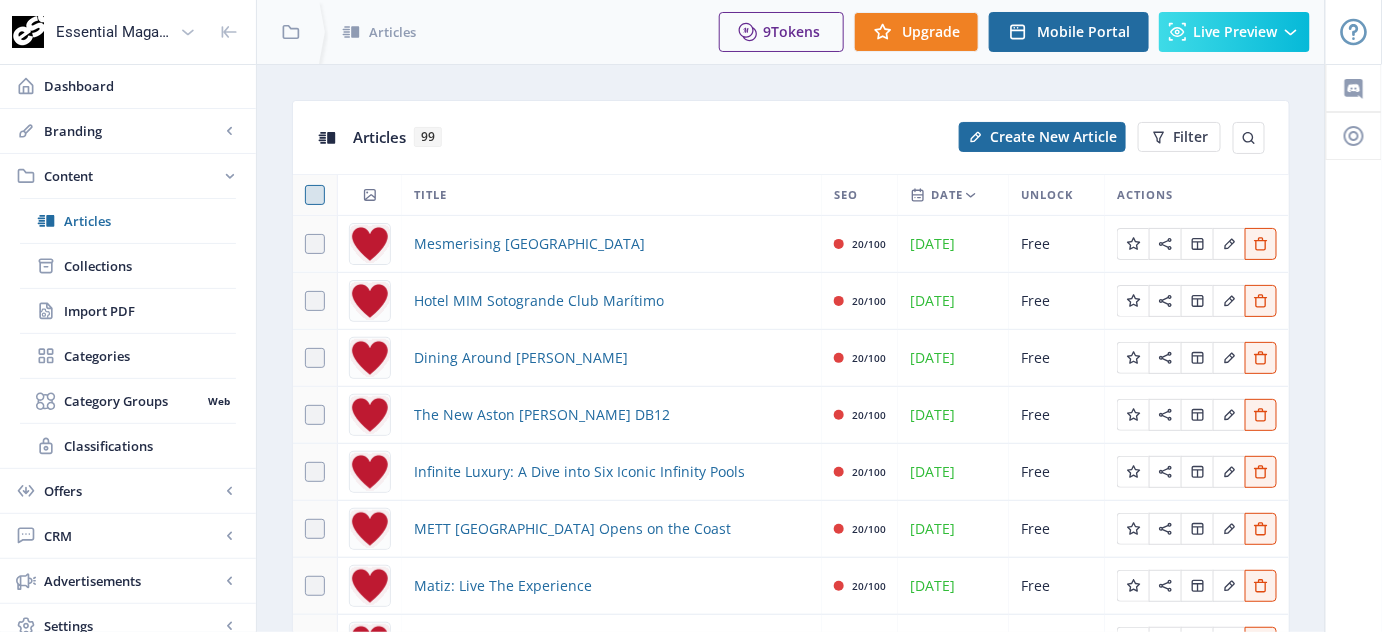 click 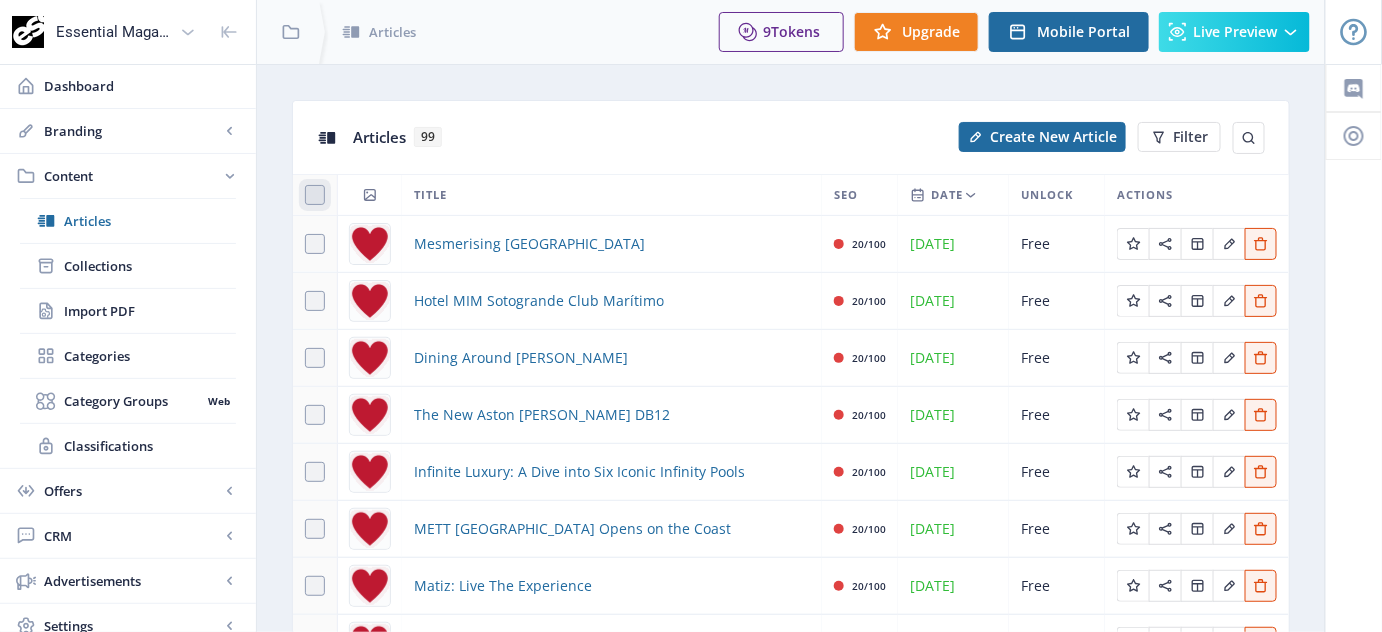 click 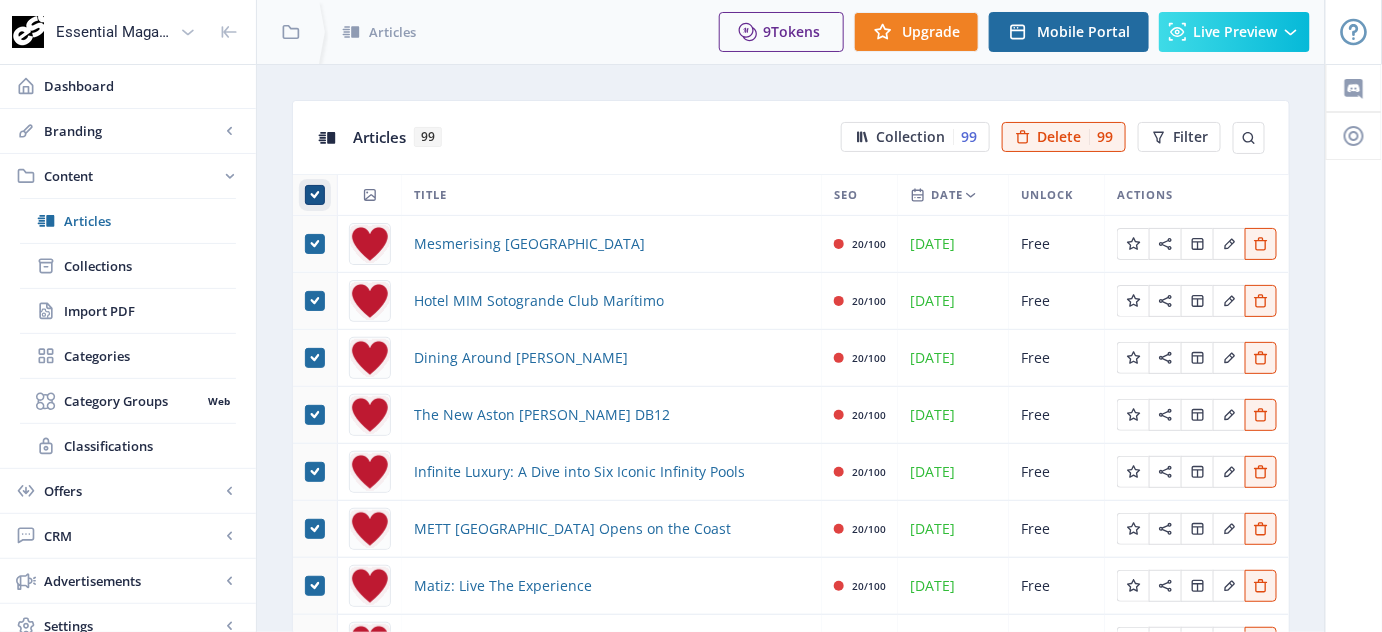 checkbox on "true" 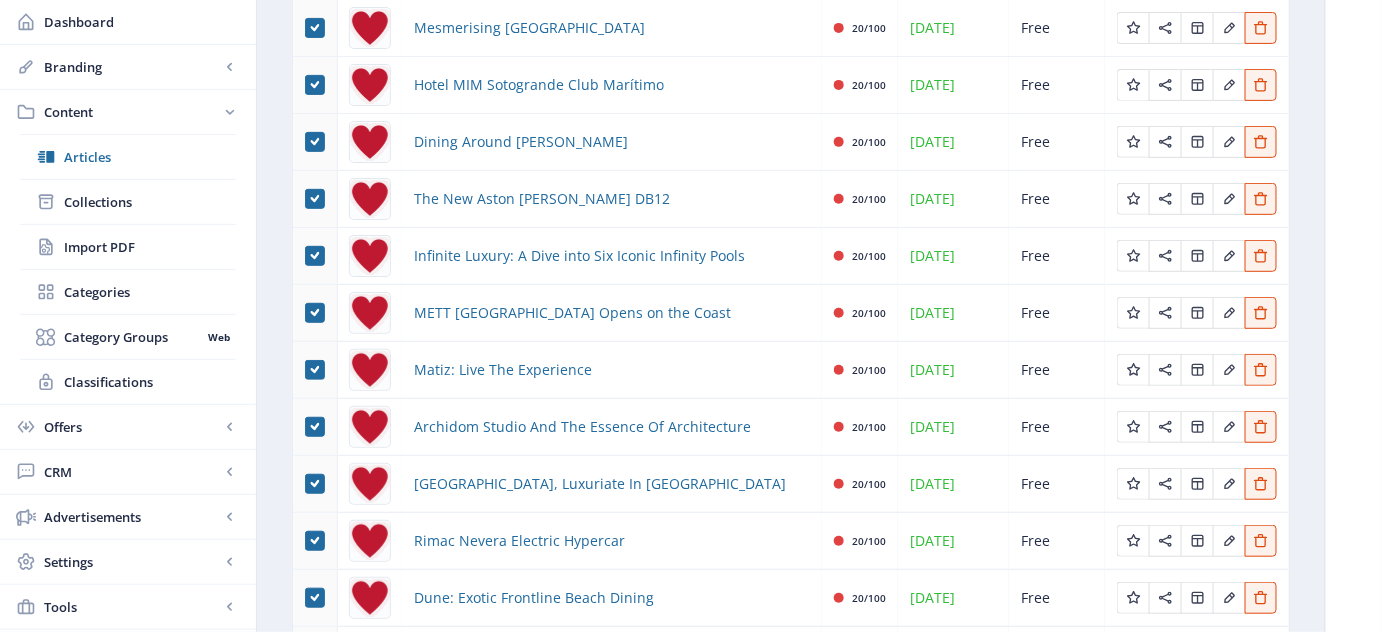 scroll, scrollTop: 0, scrollLeft: 0, axis: both 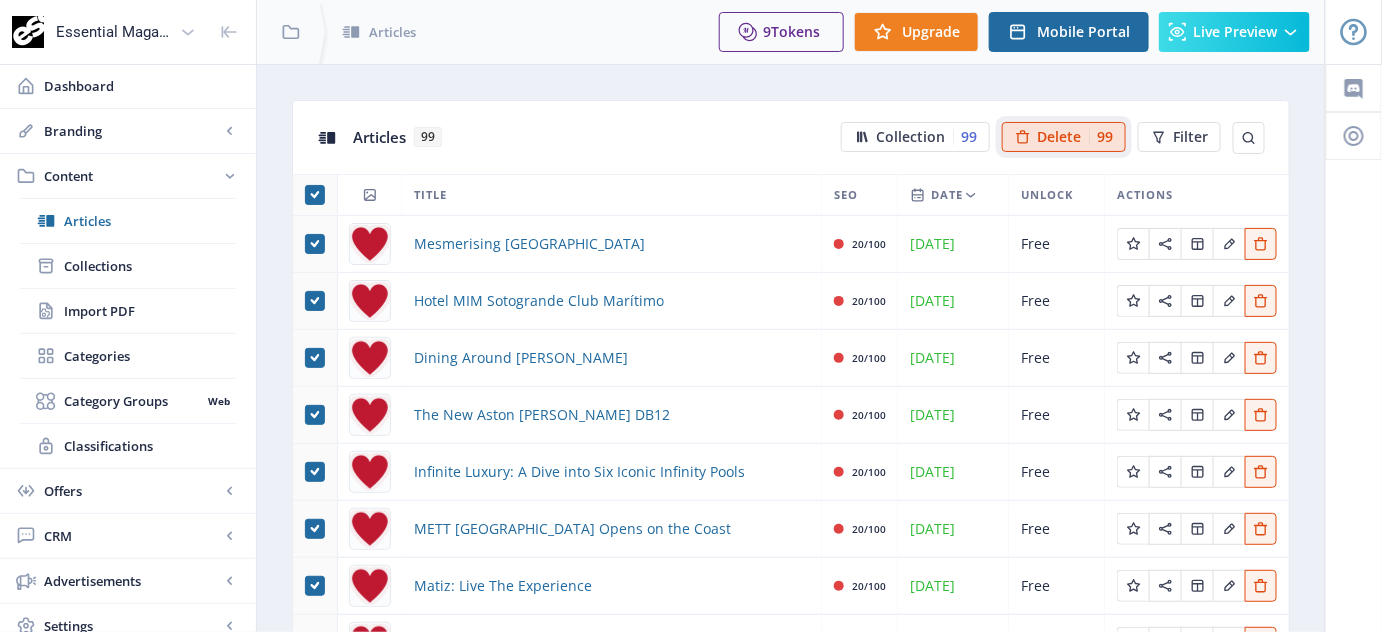 click on "Delete" 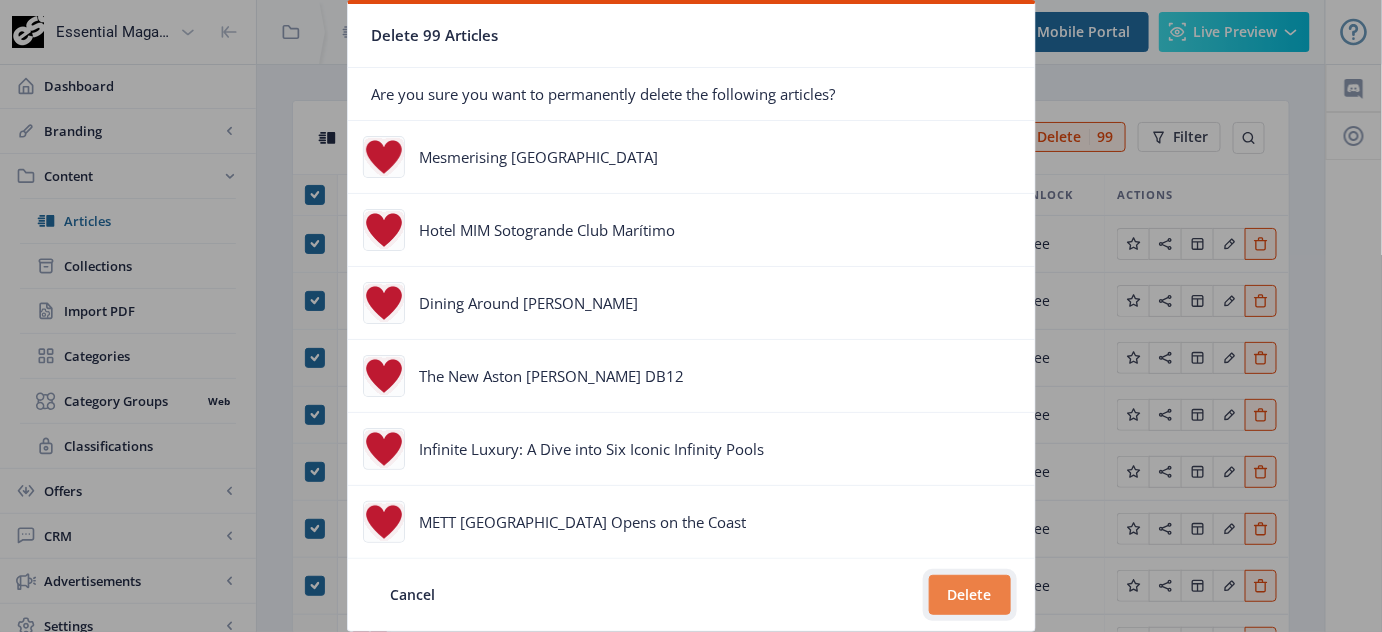 click on "Delete" 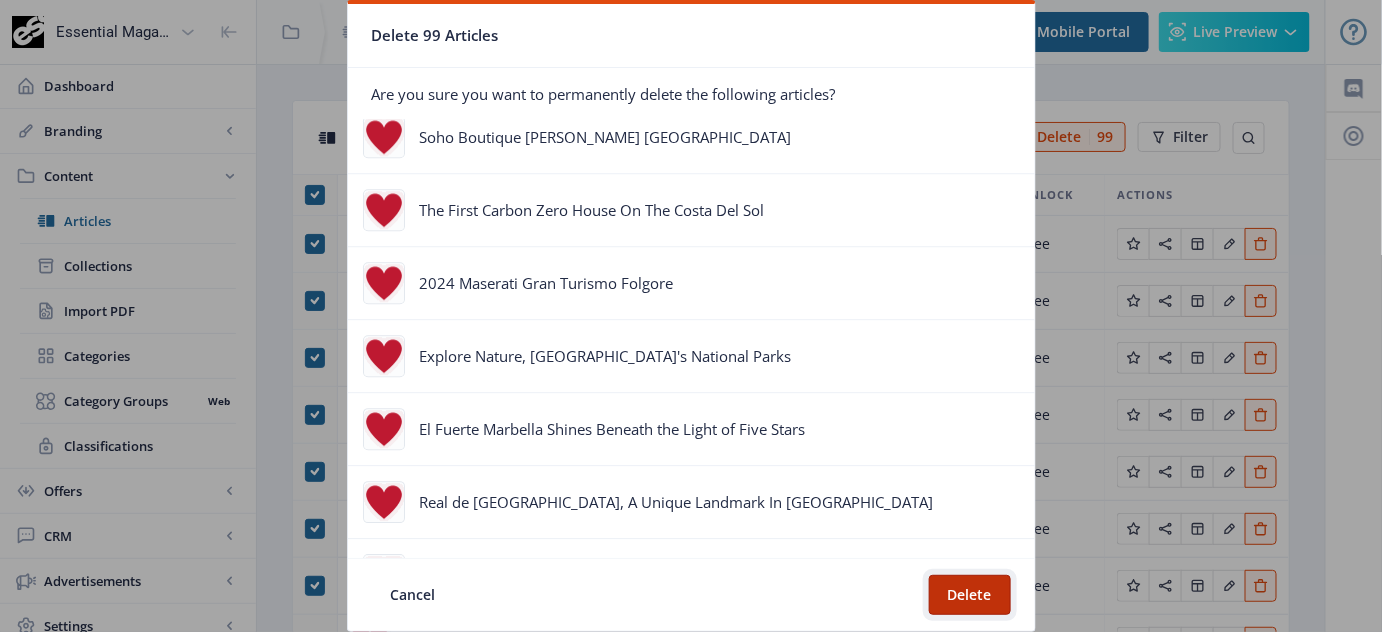 scroll, scrollTop: 2090, scrollLeft: 0, axis: vertical 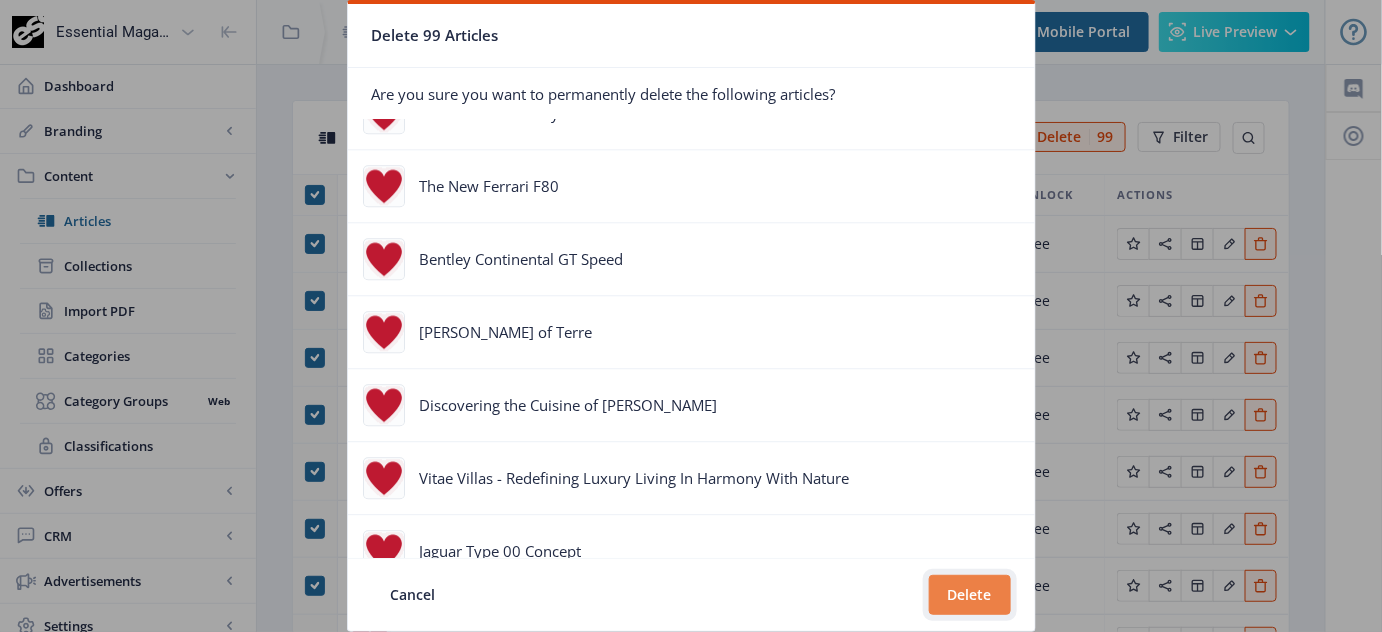 click on "Delete" 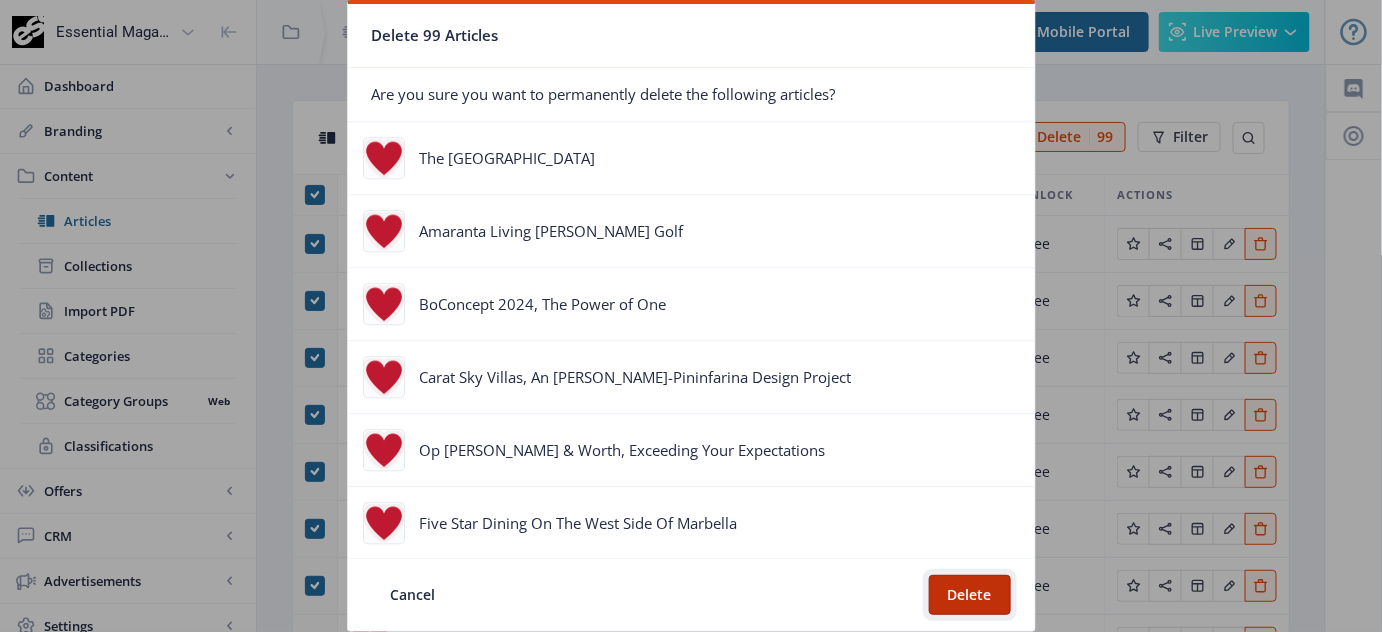 scroll, scrollTop: 4306, scrollLeft: 0, axis: vertical 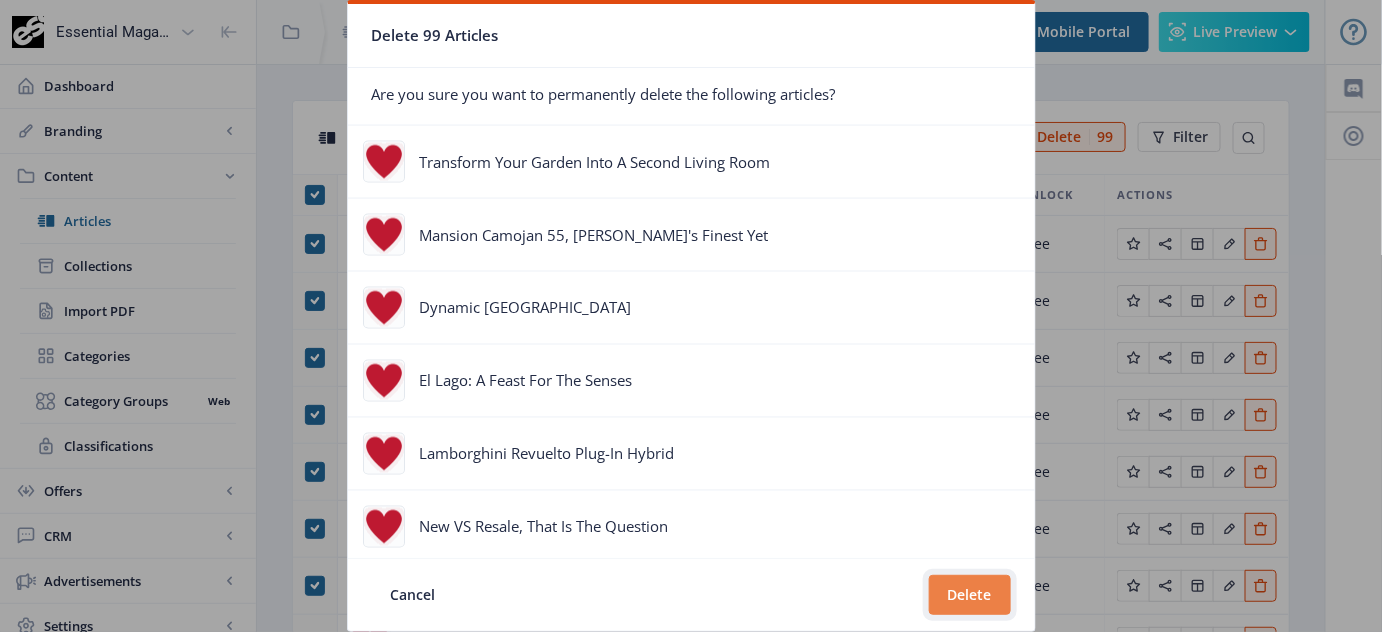 click on "Delete" 